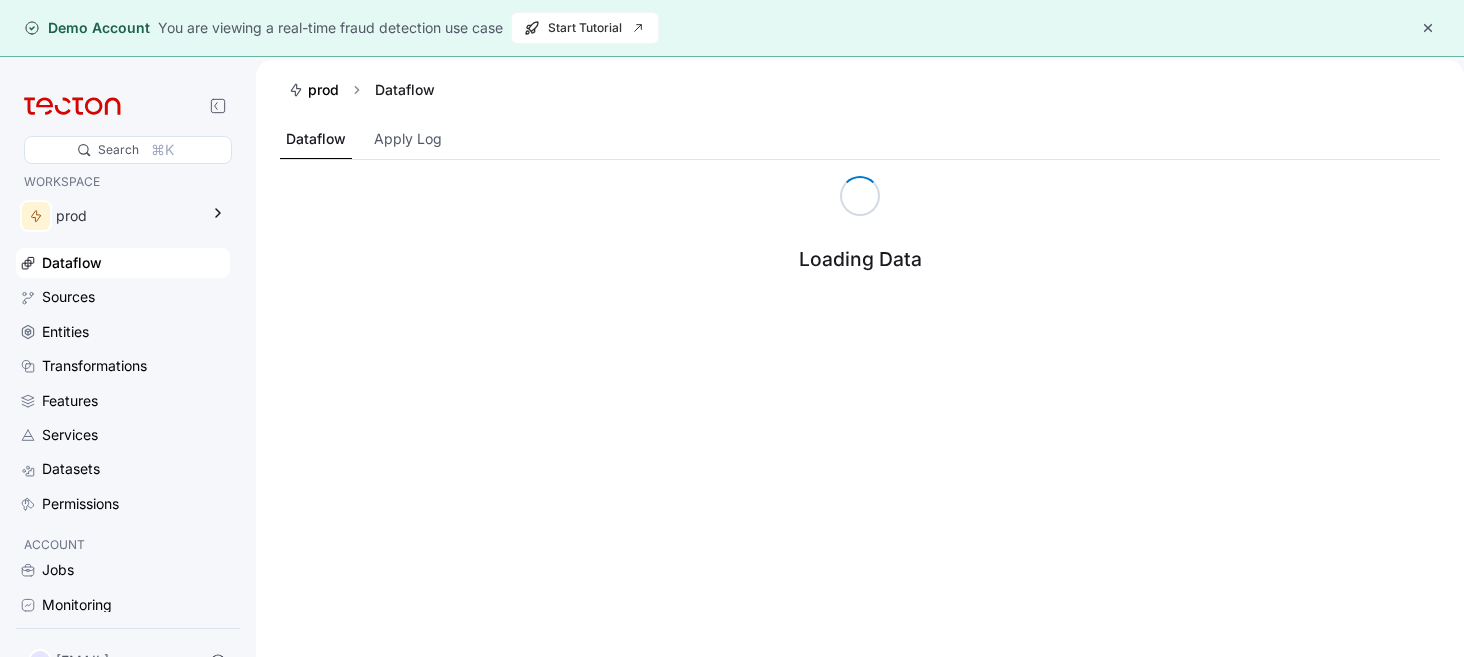scroll, scrollTop: 0, scrollLeft: 0, axis: both 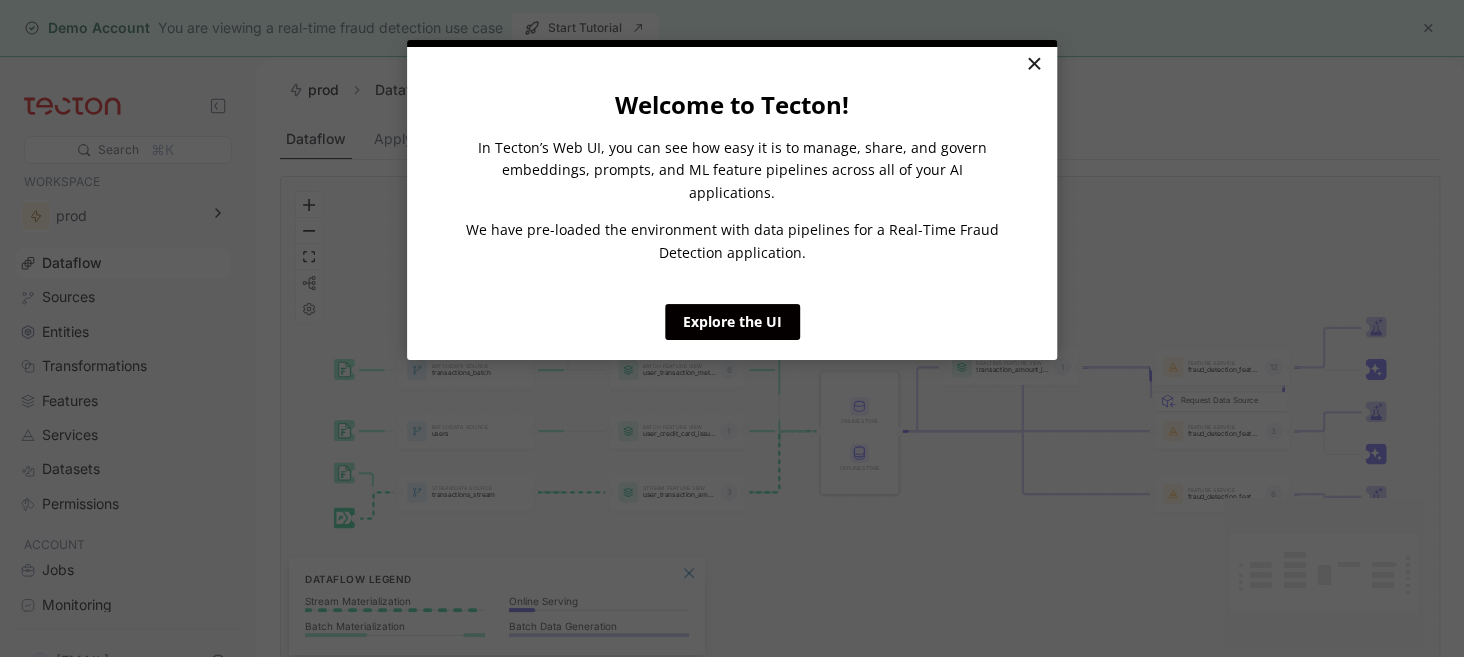 click on "×" at bounding box center [1033, 65] 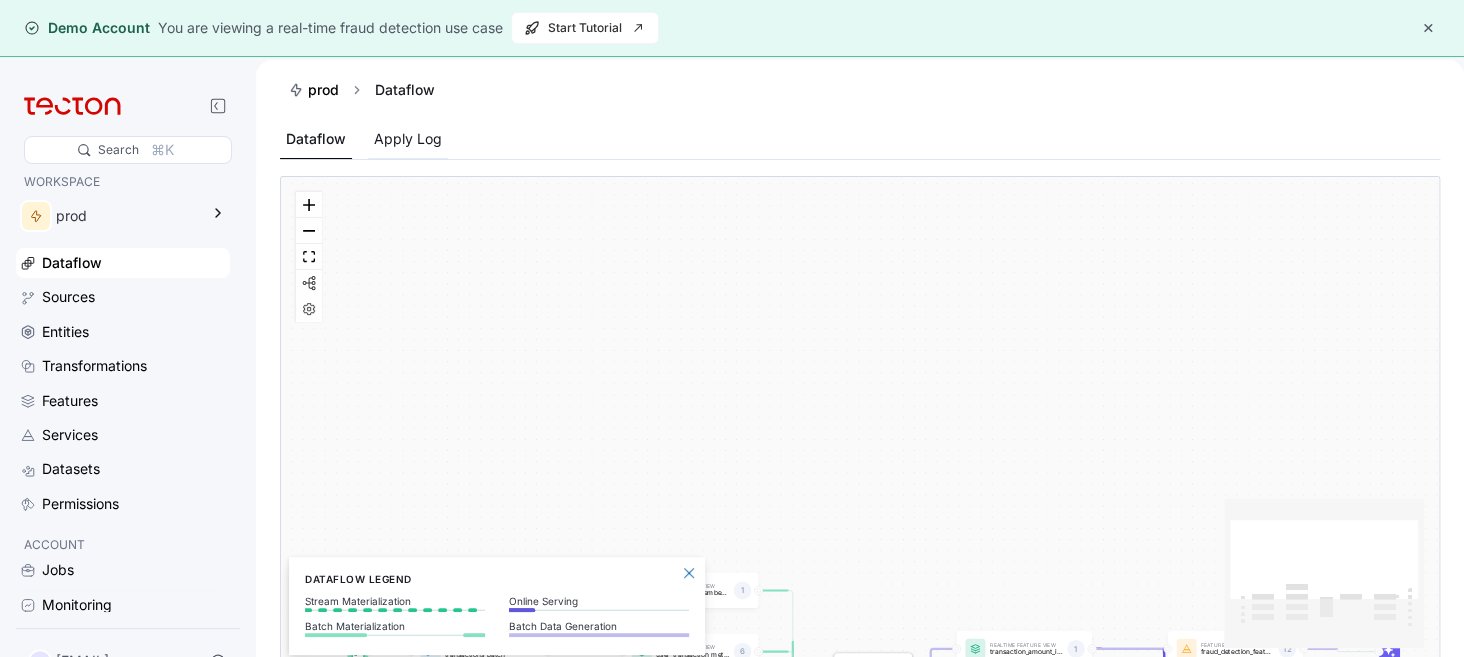 click on "Apply Log" at bounding box center (408, 139) 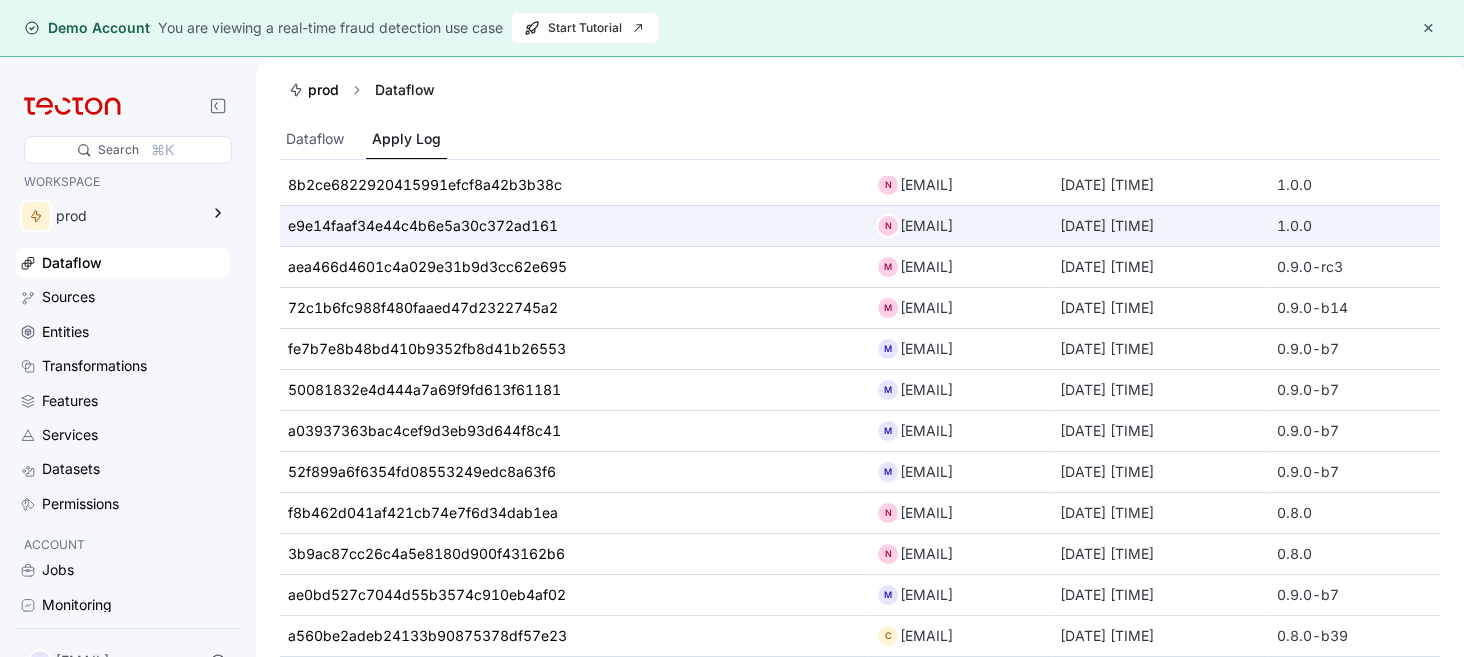 scroll, scrollTop: 0, scrollLeft: 0, axis: both 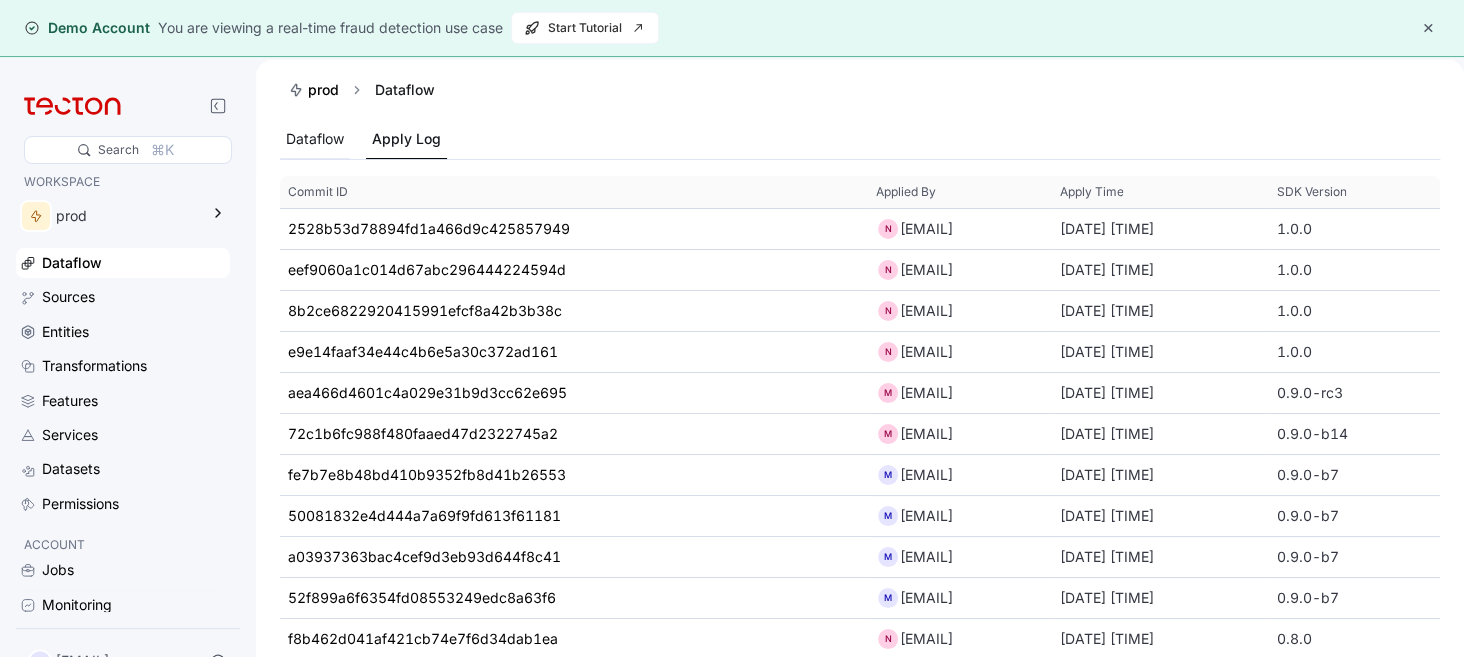 click on "Dataflow" at bounding box center (315, 139) 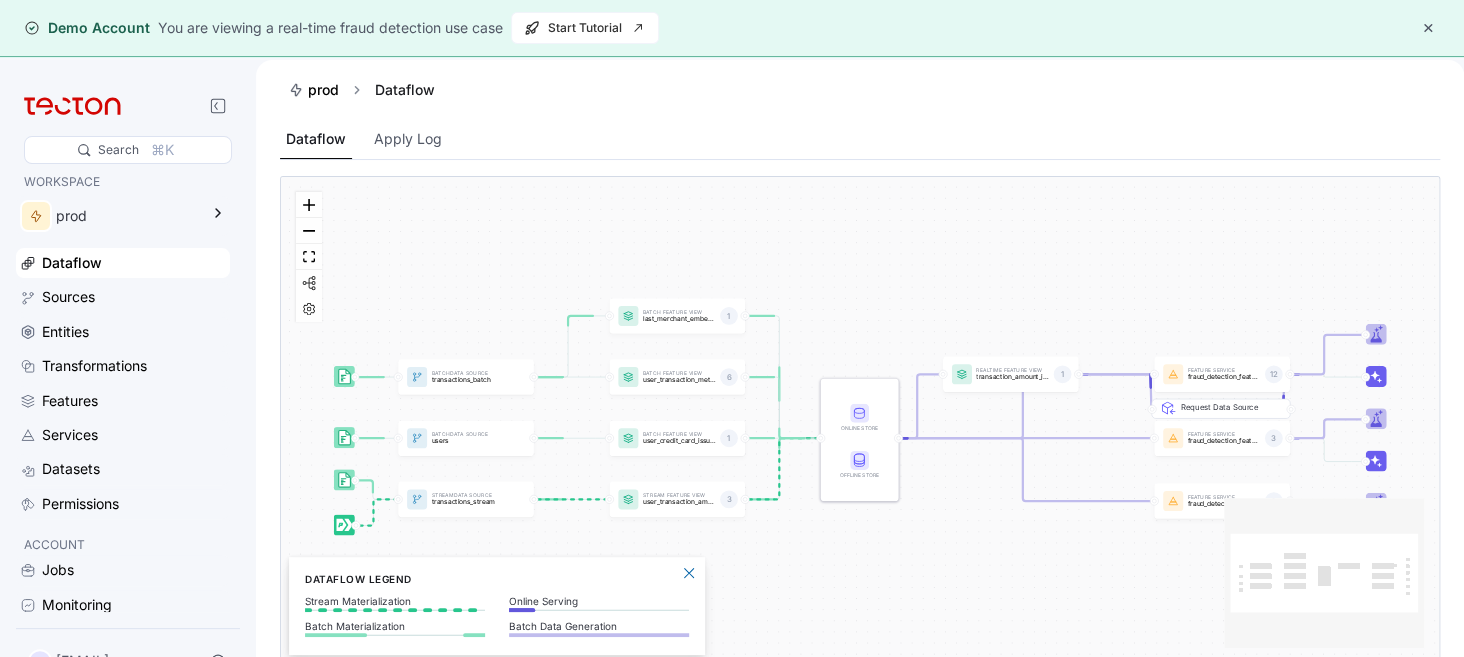 scroll, scrollTop: 0, scrollLeft: 0, axis: both 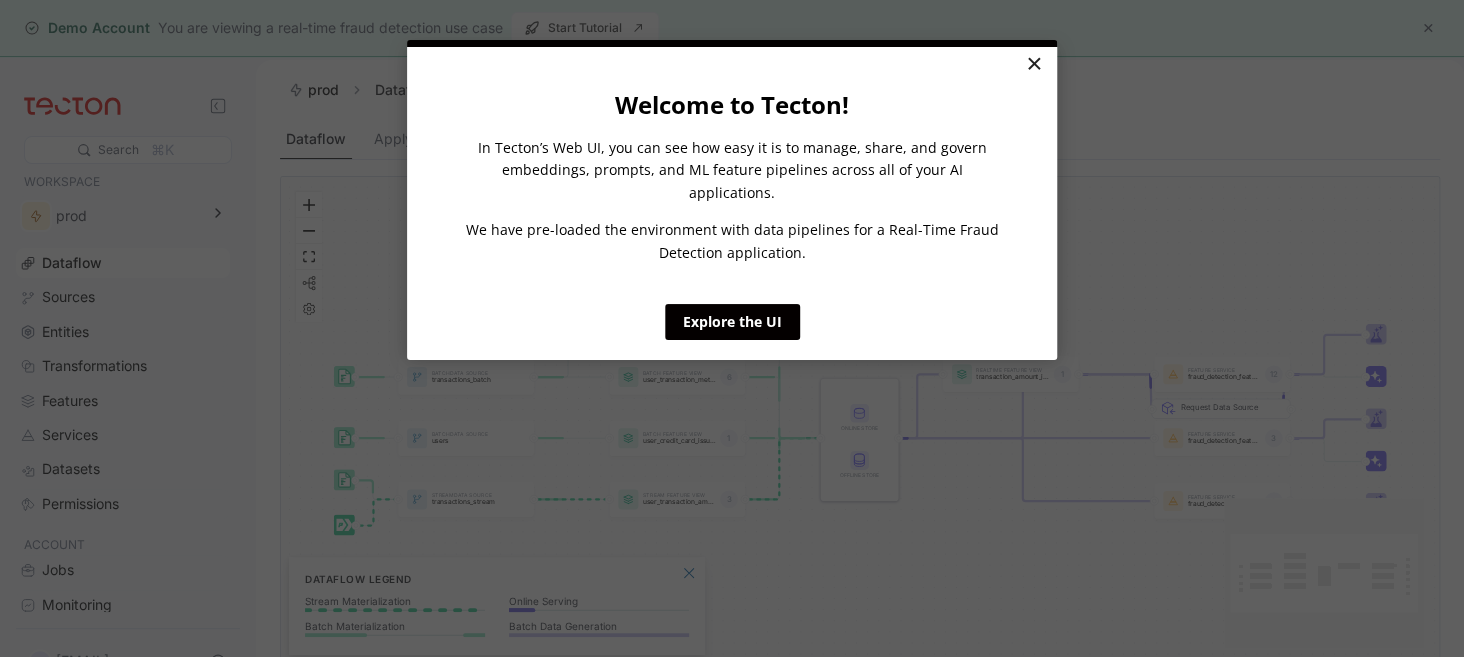 click on "×" at bounding box center (1033, 65) 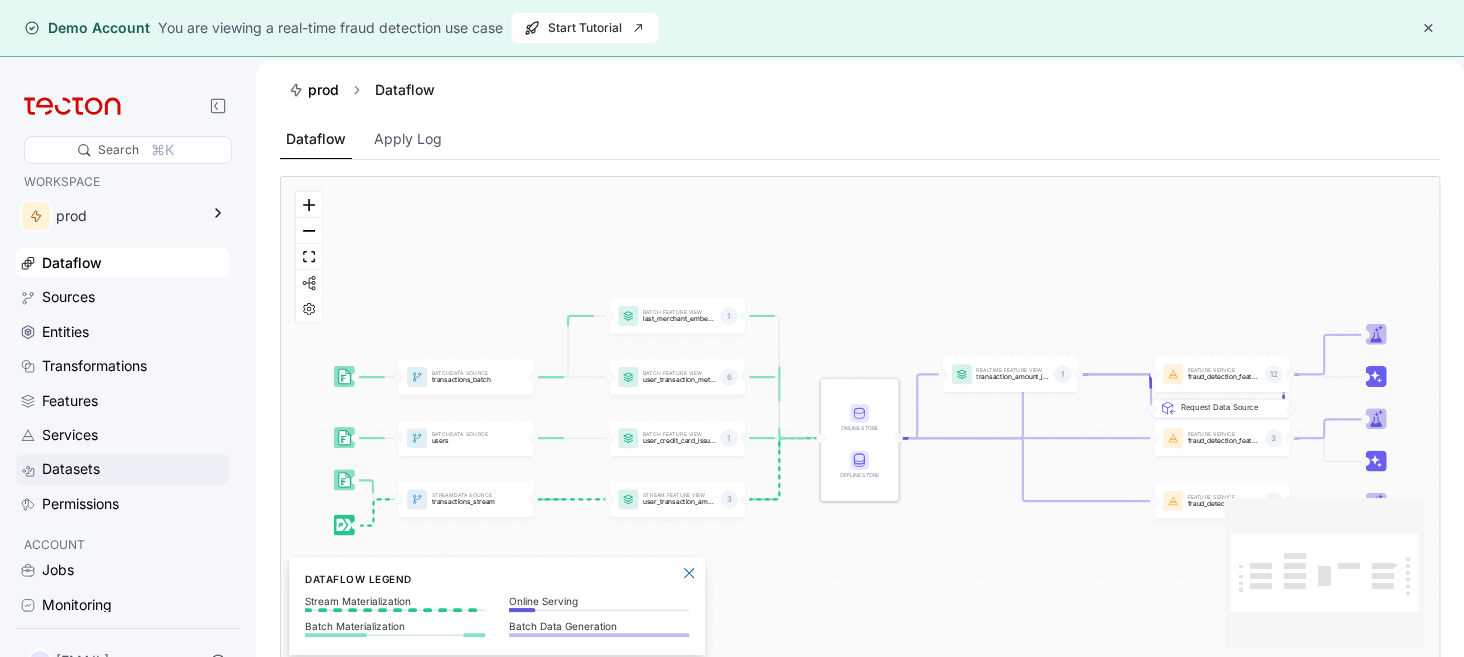 scroll, scrollTop: 51, scrollLeft: 0, axis: vertical 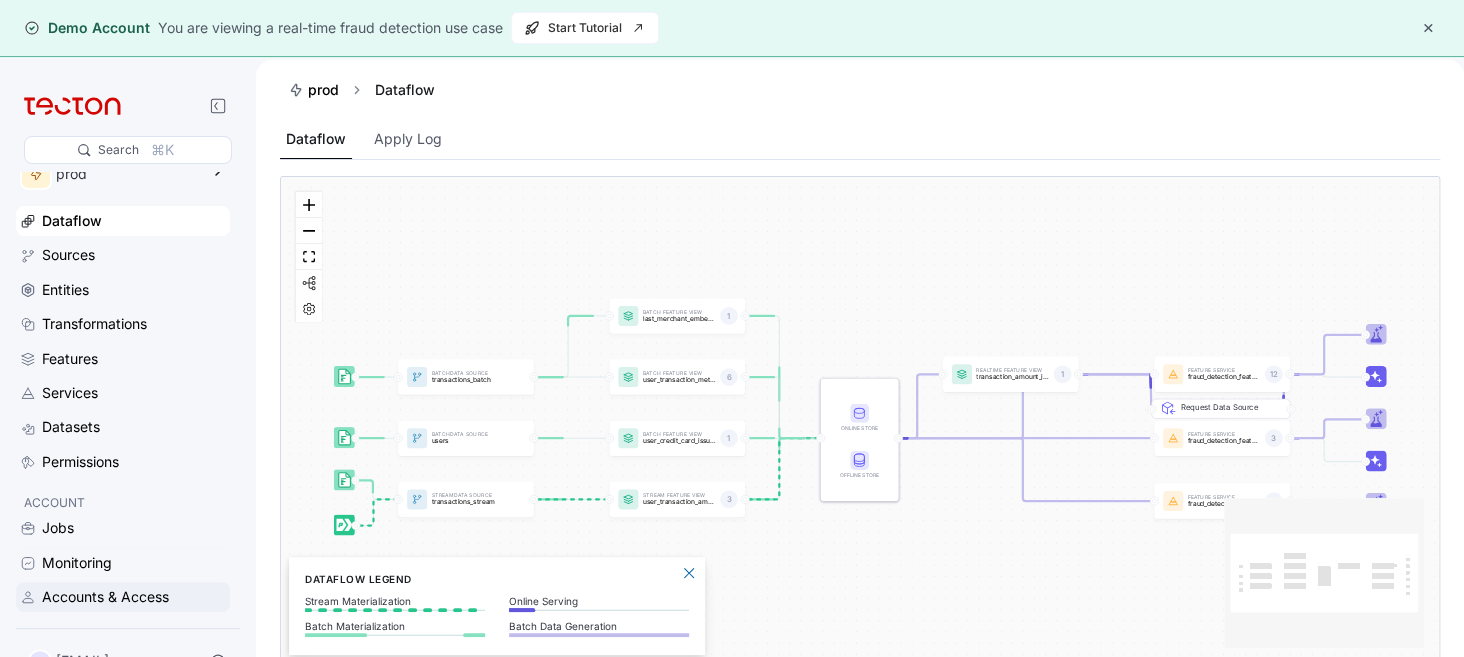 click on "Accounts & Access" at bounding box center [105, 597] 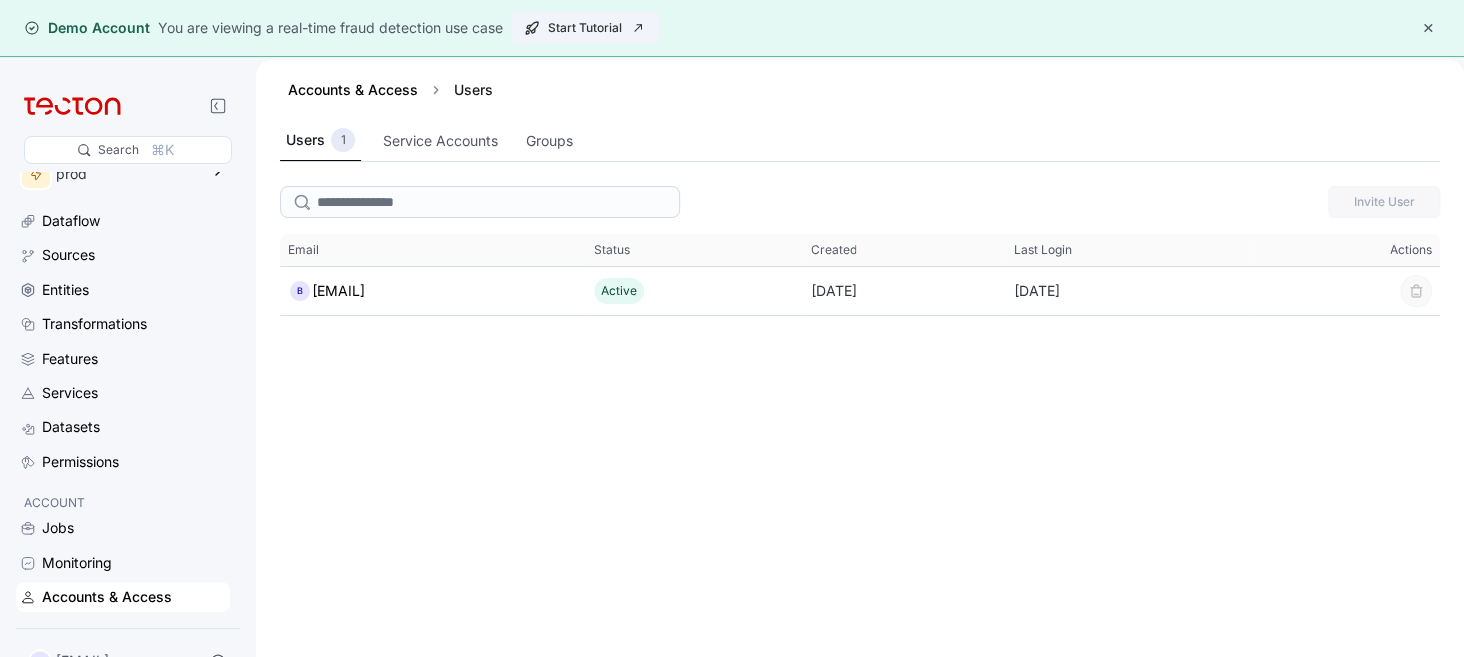 click on "Start Tutorial" at bounding box center [585, 28] 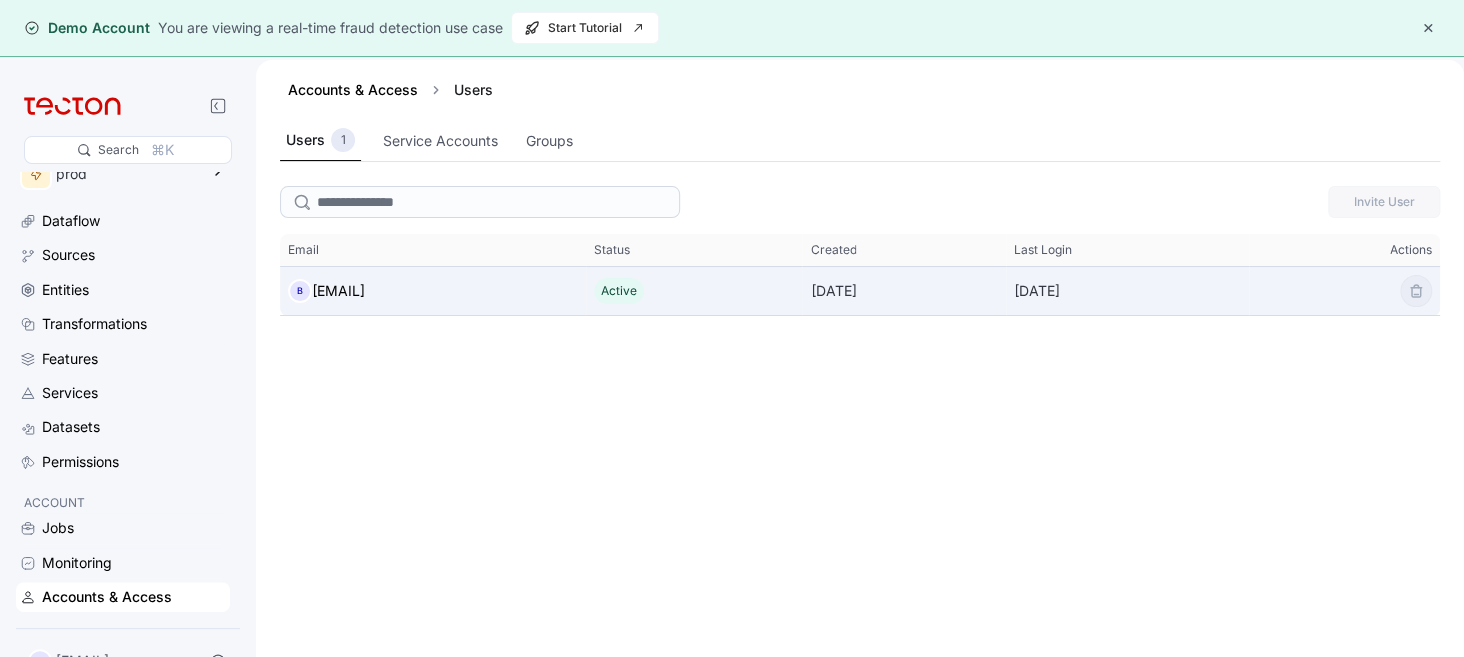 click on "B biteti7383@lhory.com" at bounding box center (433, 291) 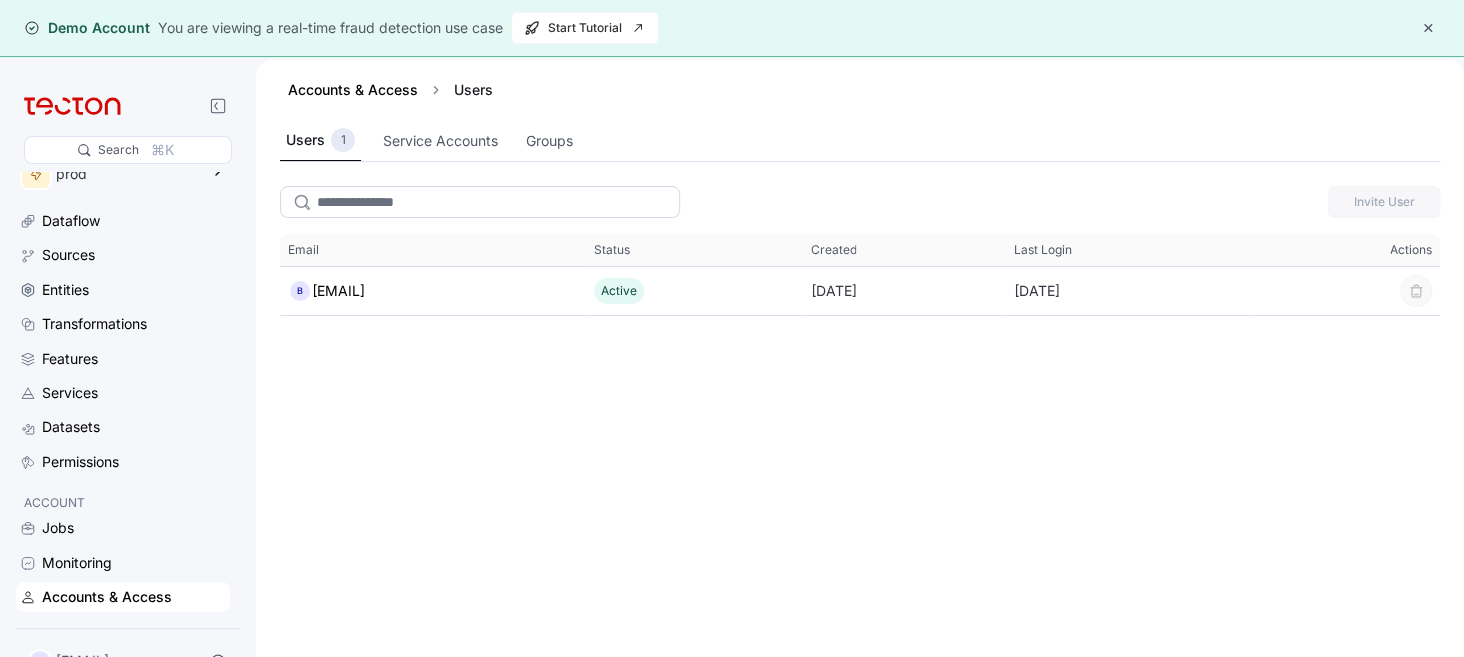 click at bounding box center (480, 202) 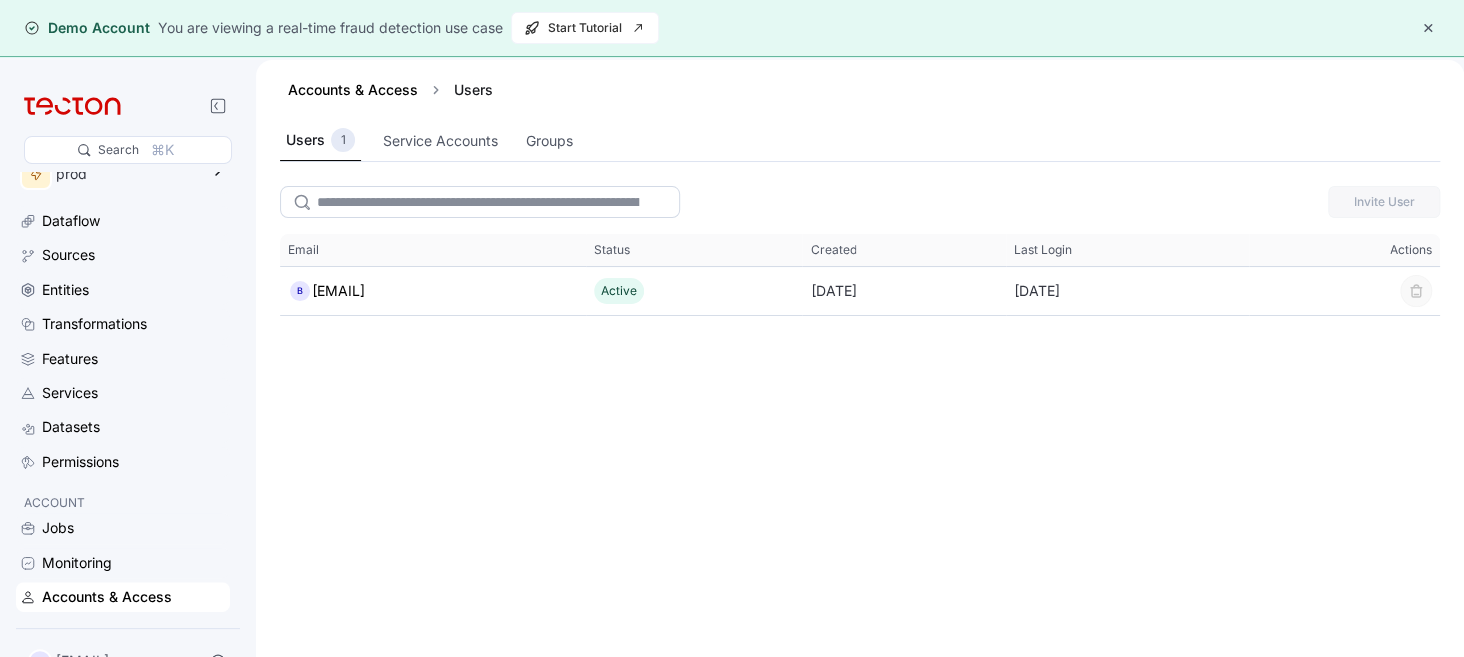 scroll, scrollTop: 0, scrollLeft: 162, axis: horizontal 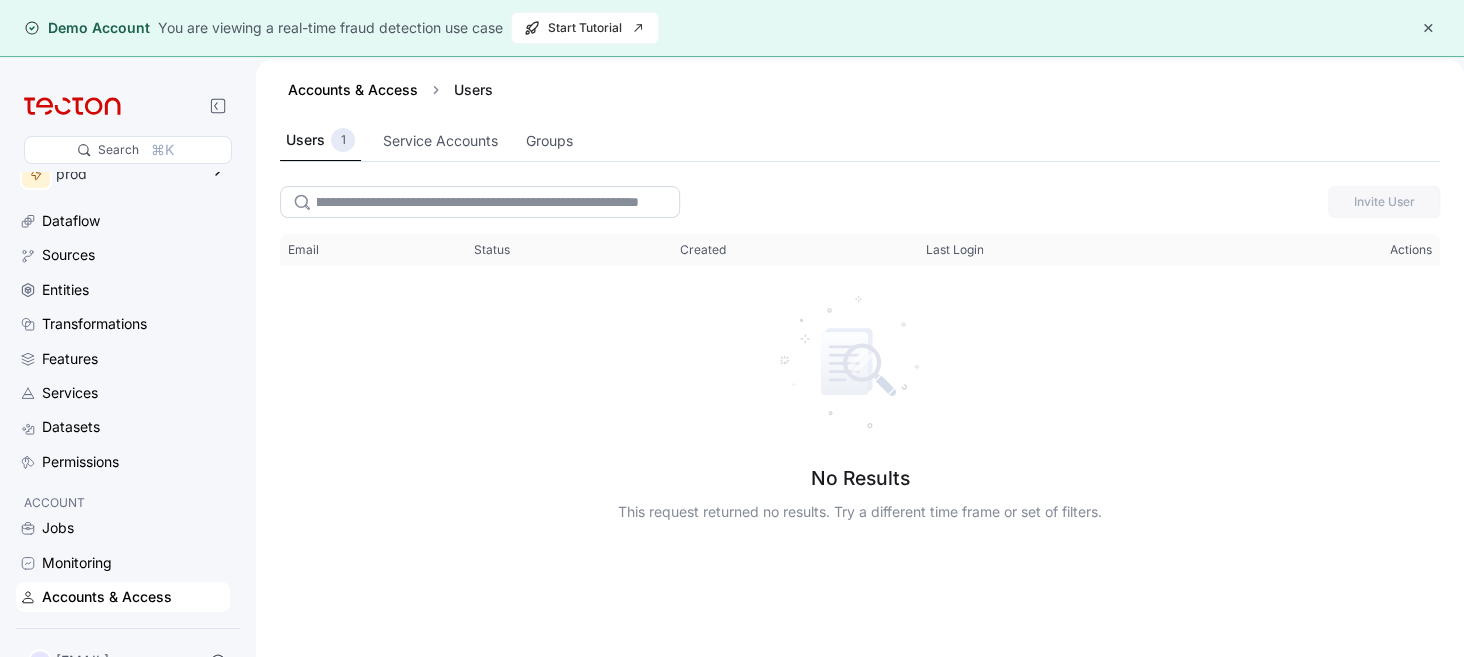 type 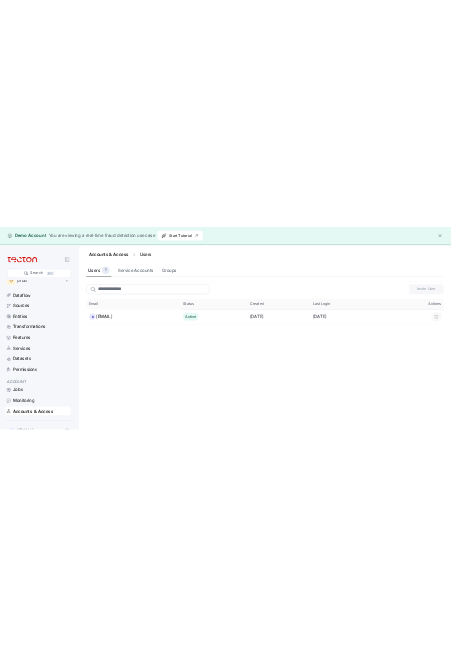 scroll, scrollTop: 0, scrollLeft: 0, axis: both 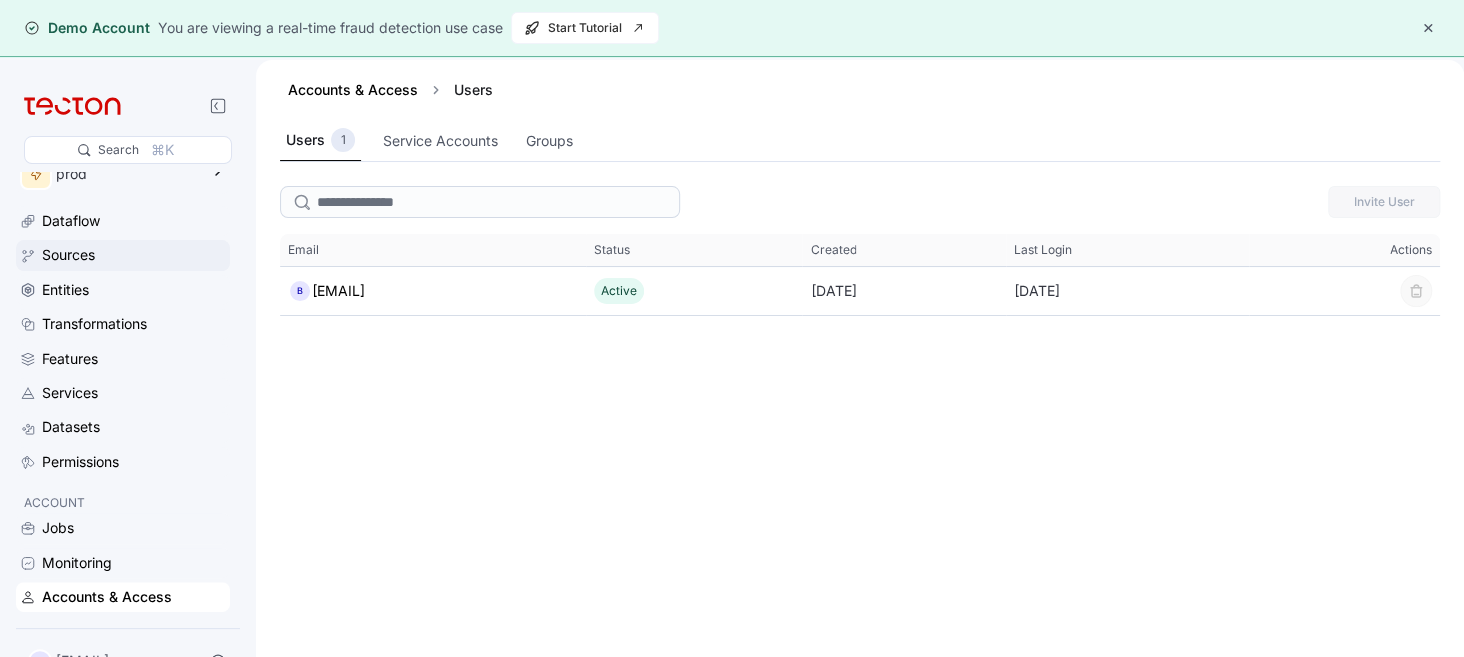click on "Sources" at bounding box center (134, 255) 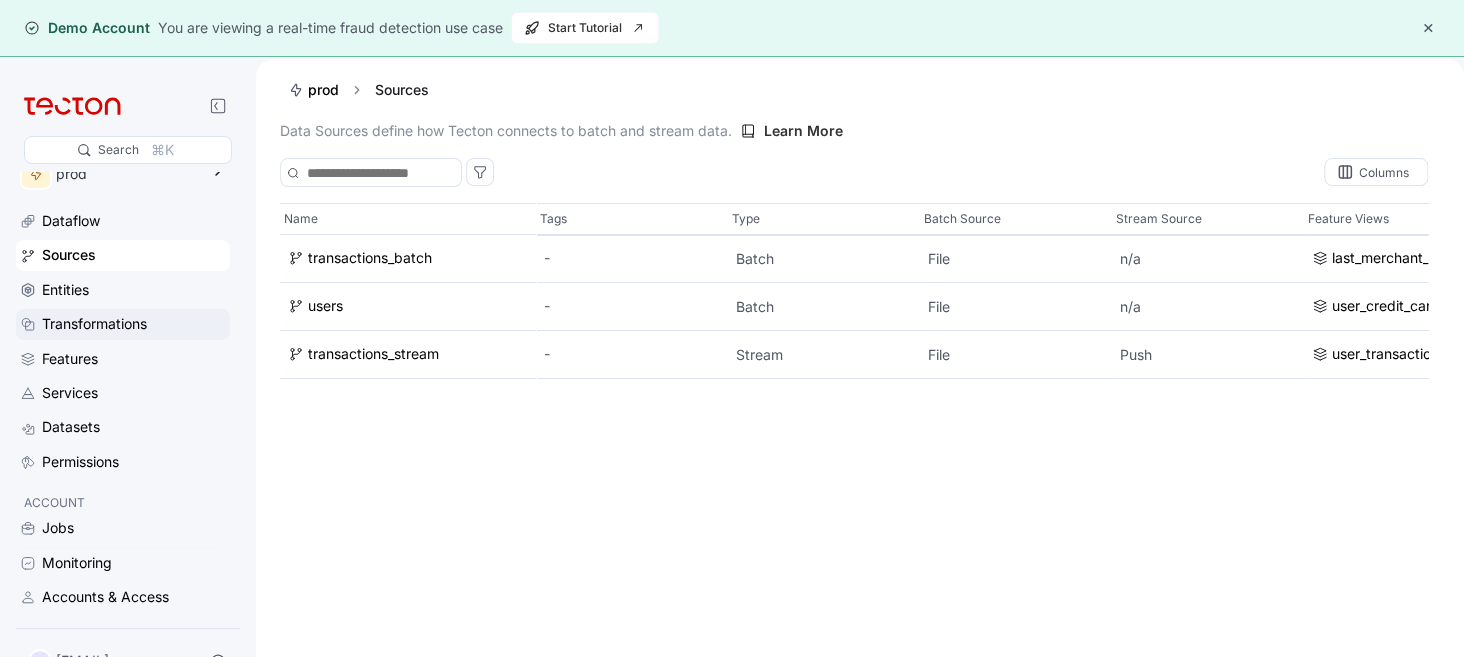 click on "Transformations" at bounding box center [134, 324] 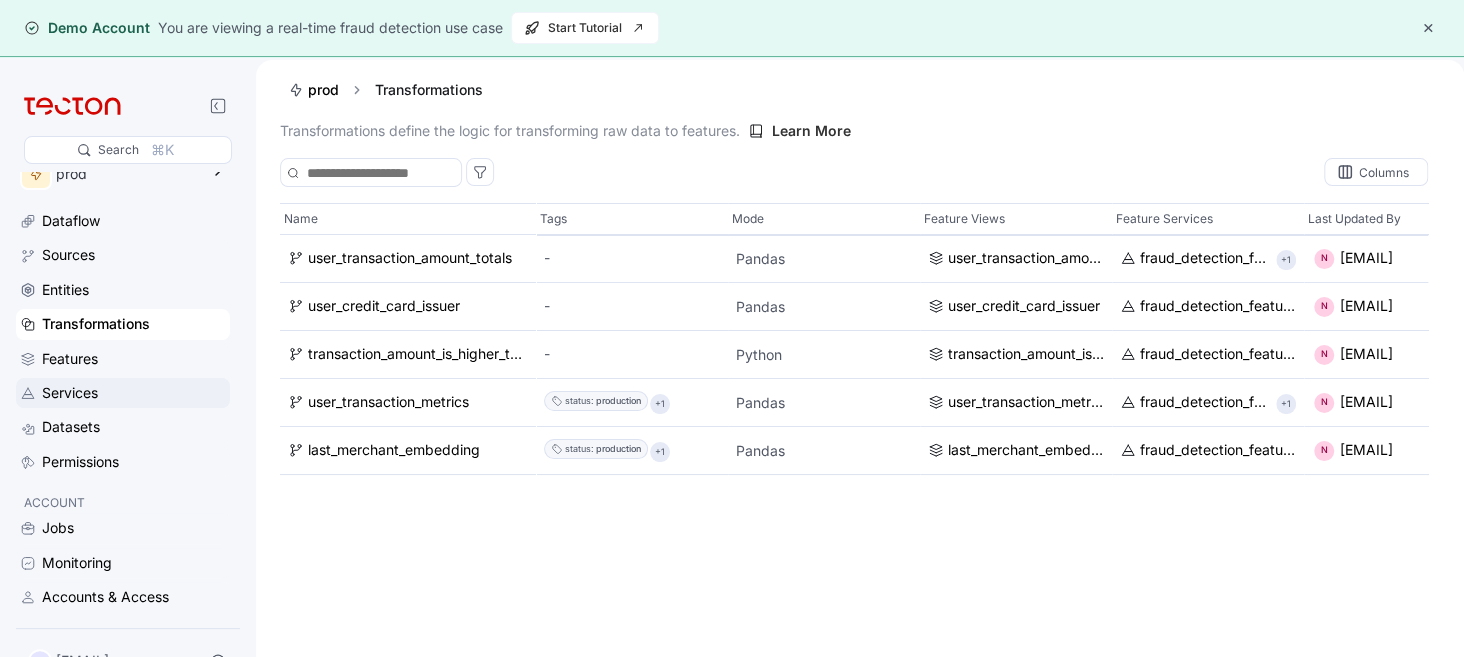 click on "Services" at bounding box center [70, 393] 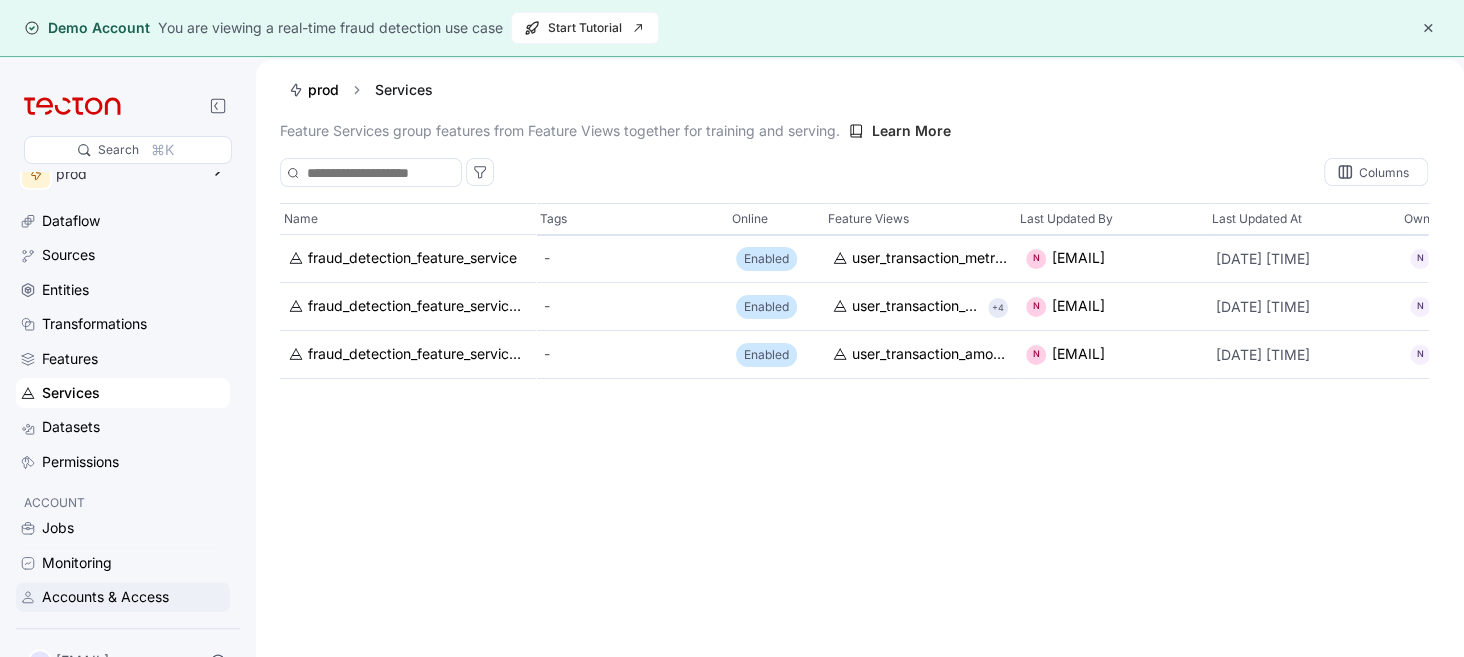 click on "Accounts & Access" at bounding box center (123, 597) 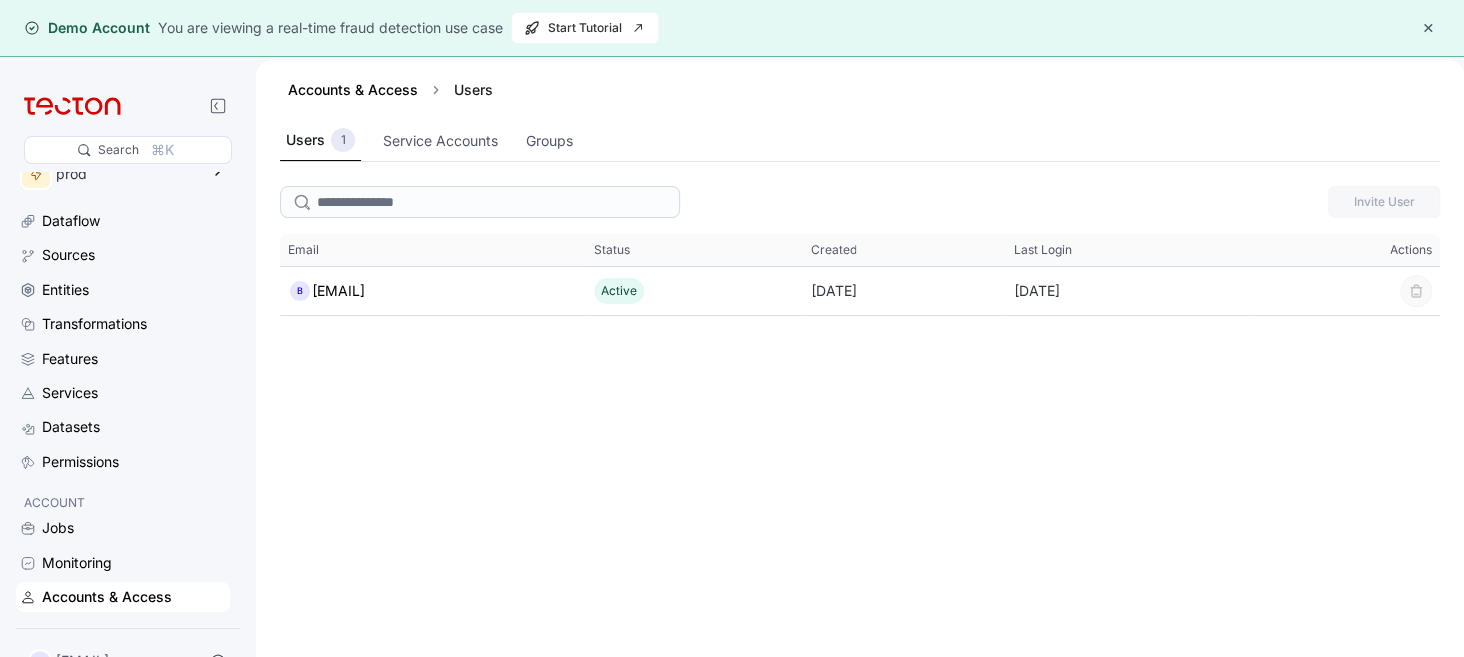 scroll, scrollTop: 0, scrollLeft: 0, axis: both 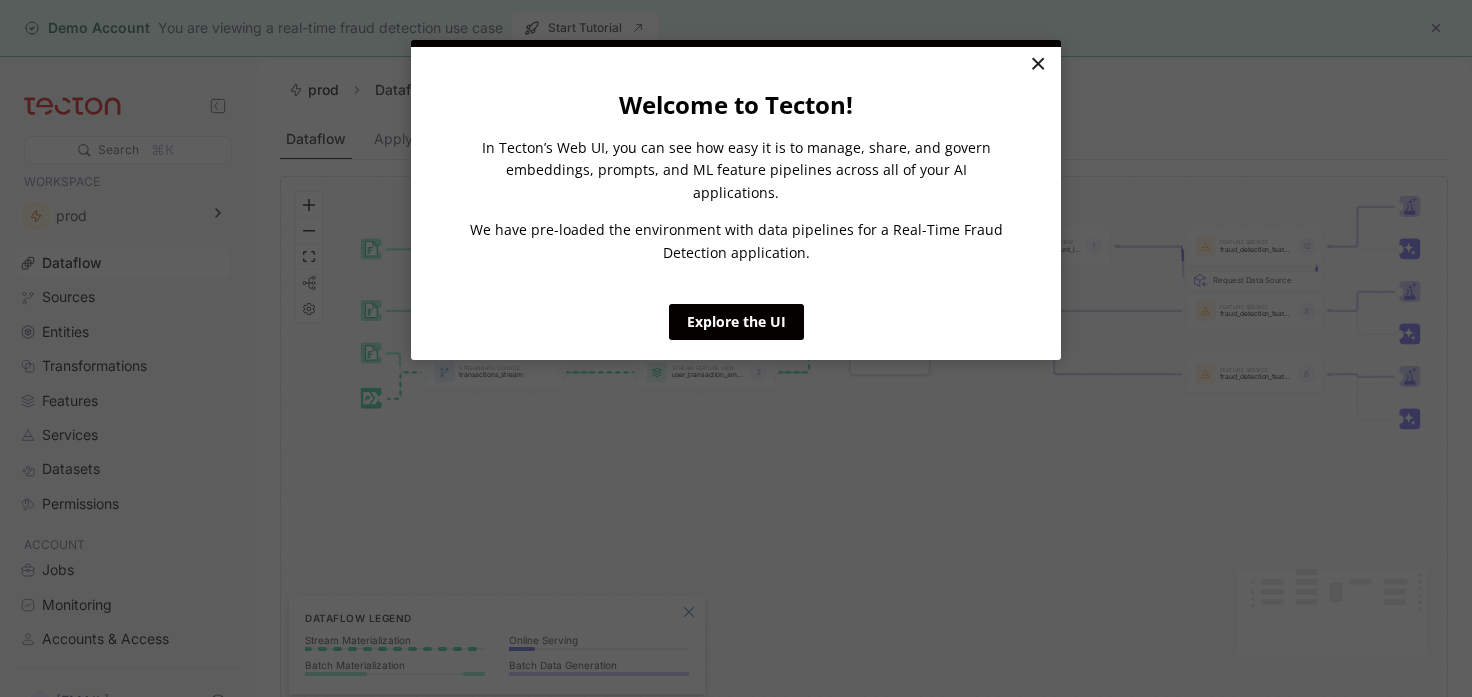 click on "×" at bounding box center (1037, 65) 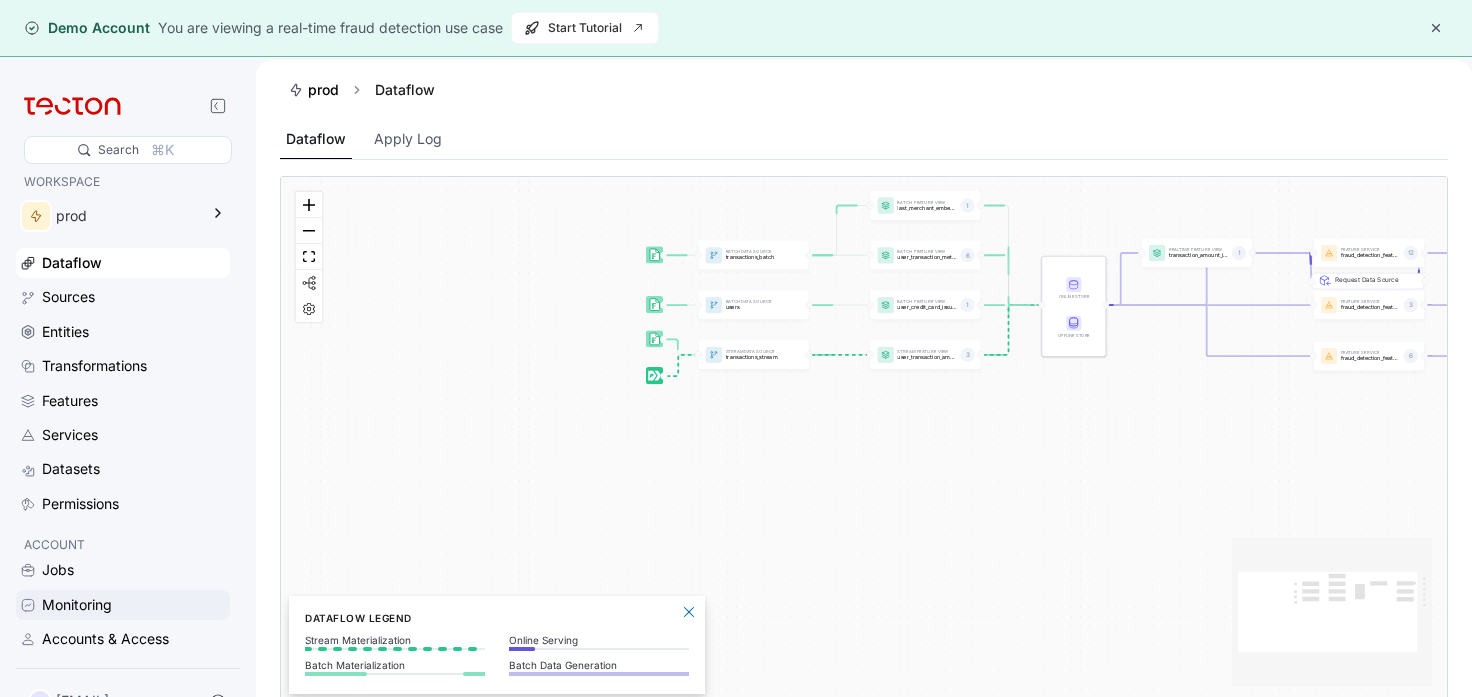 click on "Monitoring" at bounding box center (77, 605) 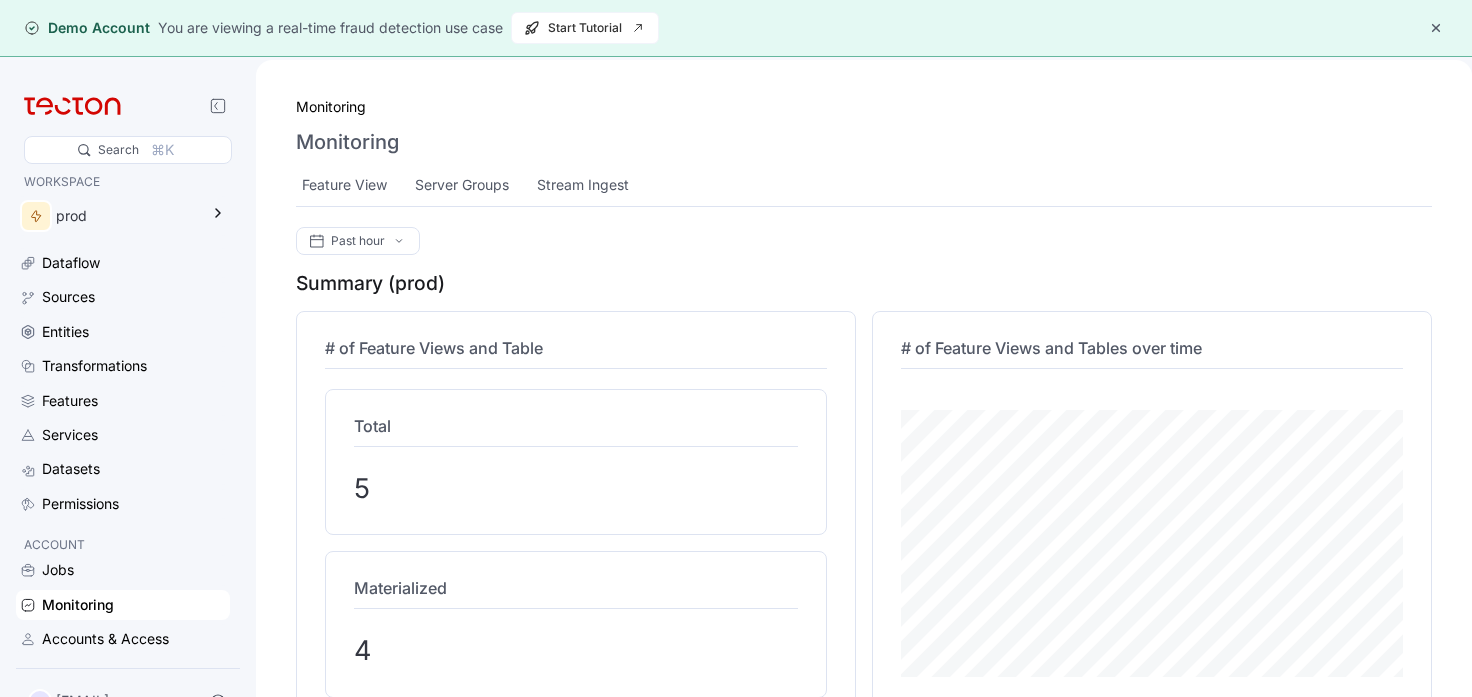 scroll, scrollTop: 2, scrollLeft: 0, axis: vertical 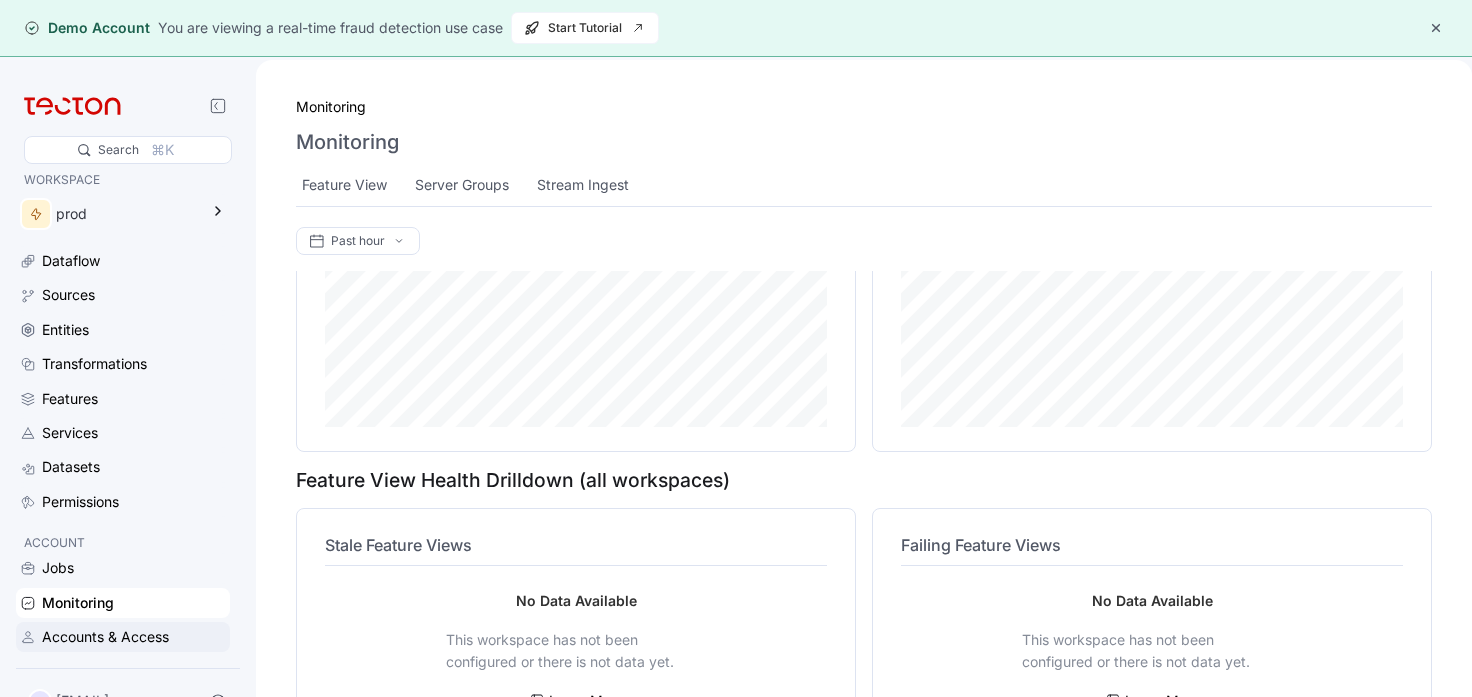 click on "Accounts & Access" at bounding box center (105, 637) 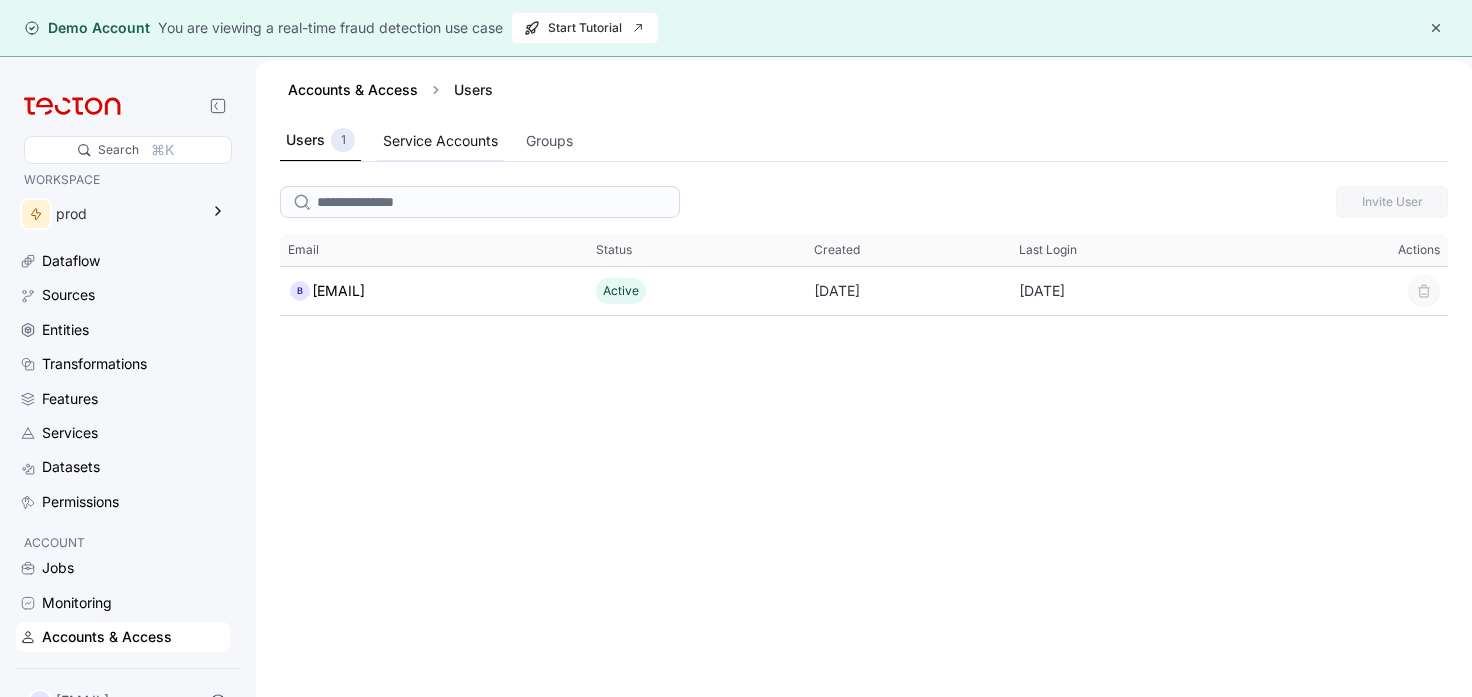 click on "Service Accounts" at bounding box center [440, 141] 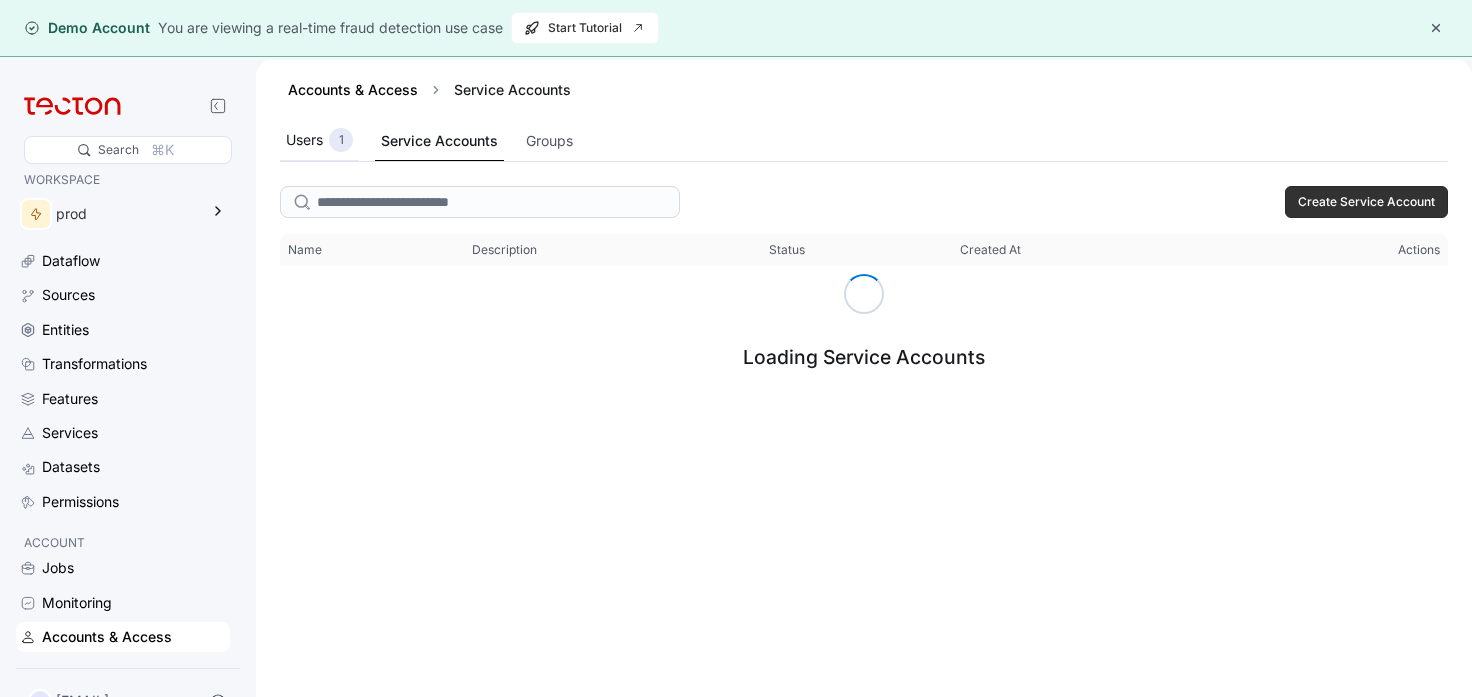 click on "Users 1" at bounding box center [319, 140] 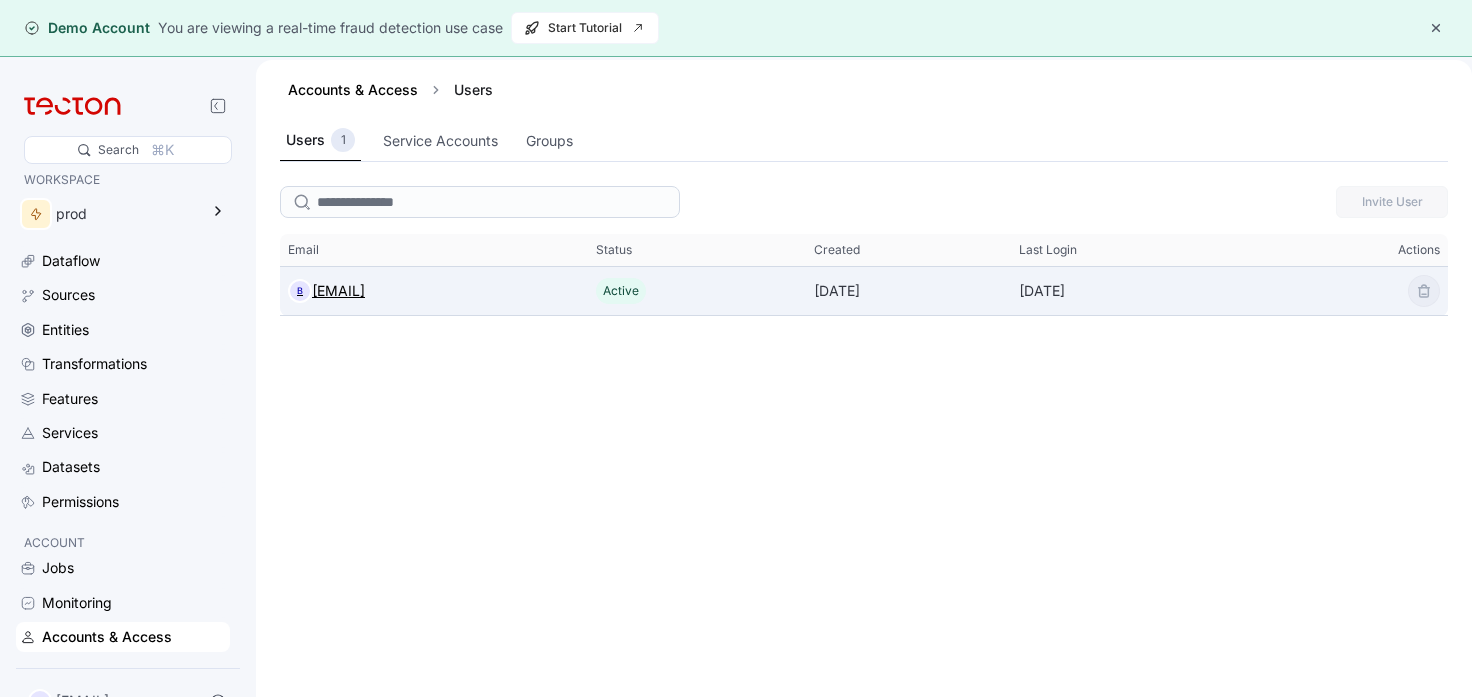click on "[EMAIL]" at bounding box center (338, 291) 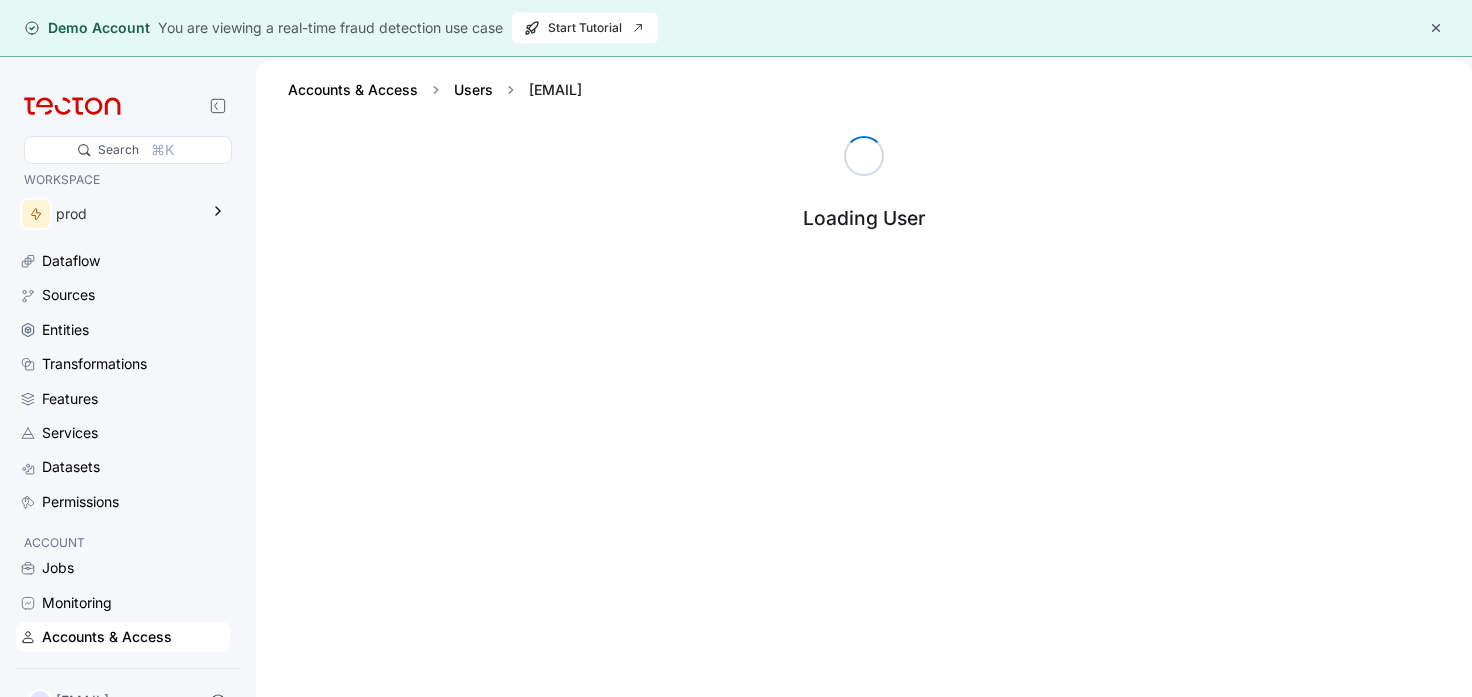 click on "Loading User" at bounding box center [864, 446] 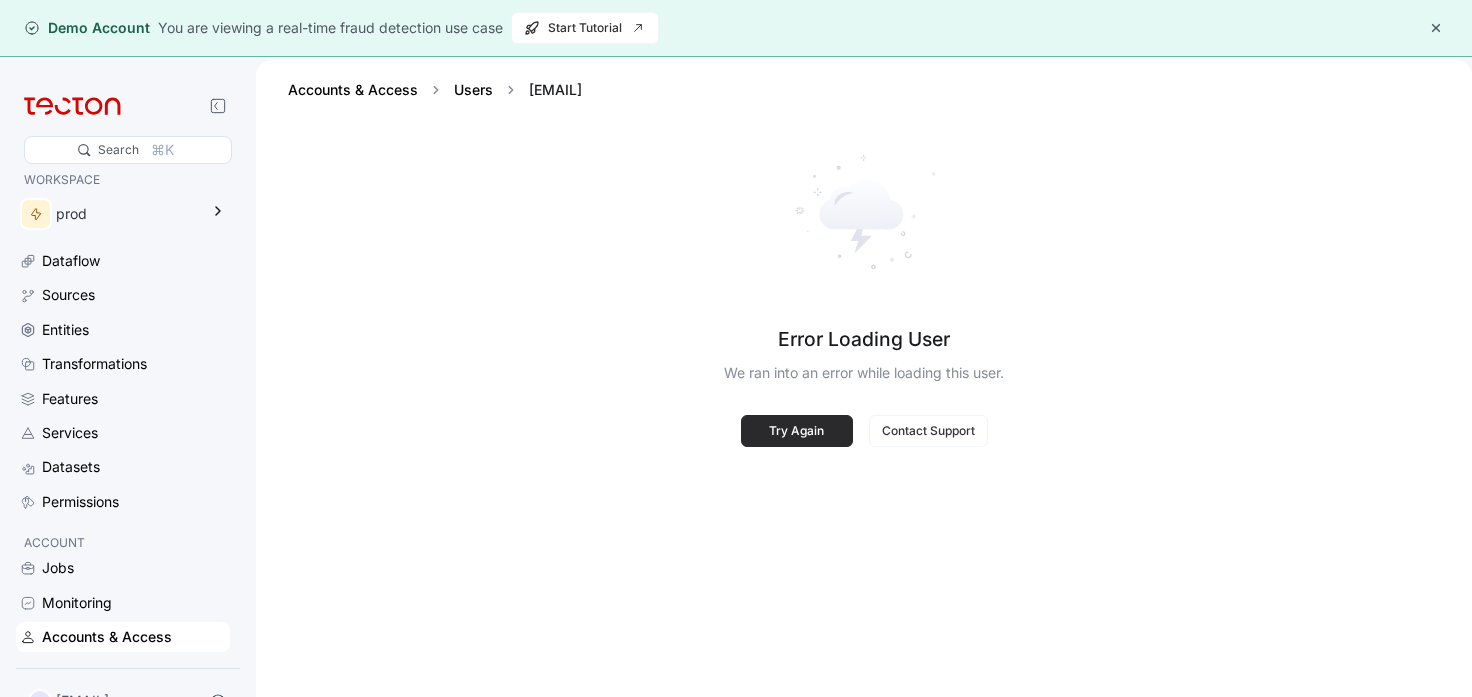 click on "Try Again" at bounding box center [797, 431] 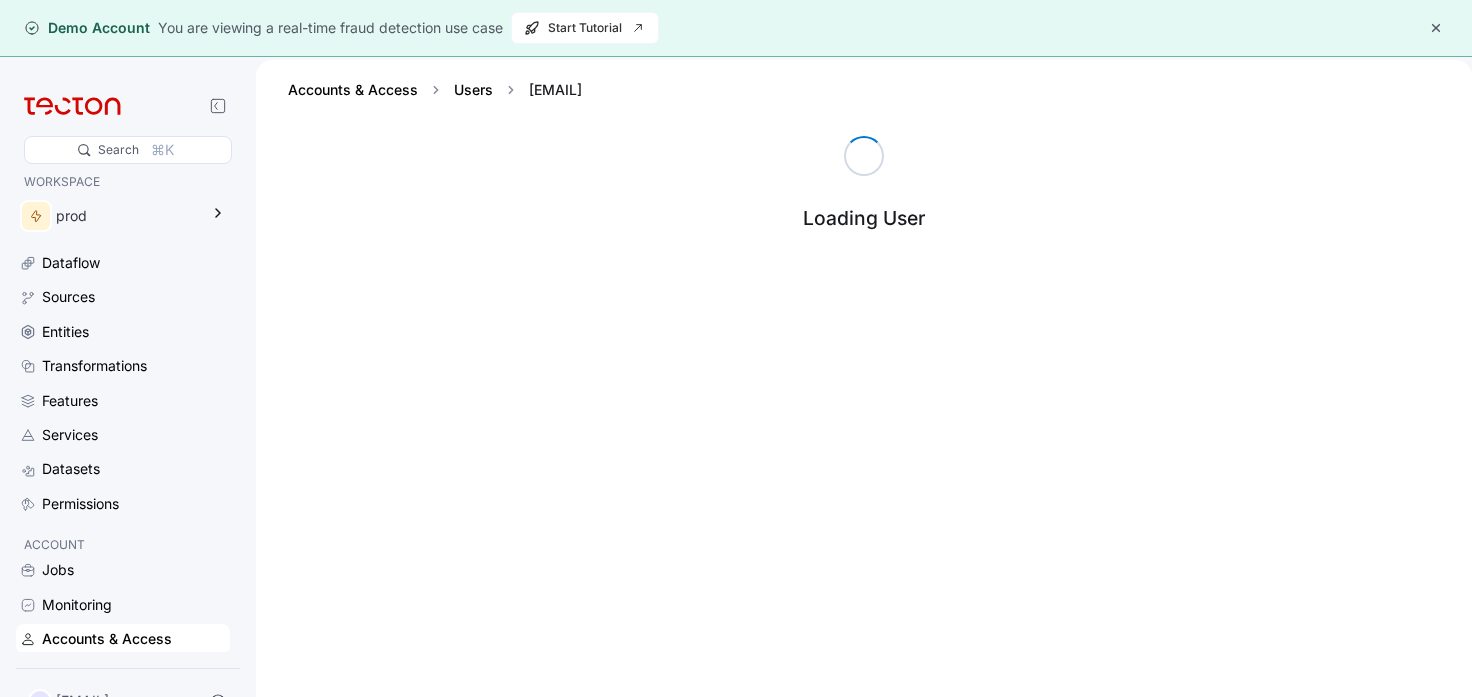 scroll, scrollTop: 0, scrollLeft: 0, axis: both 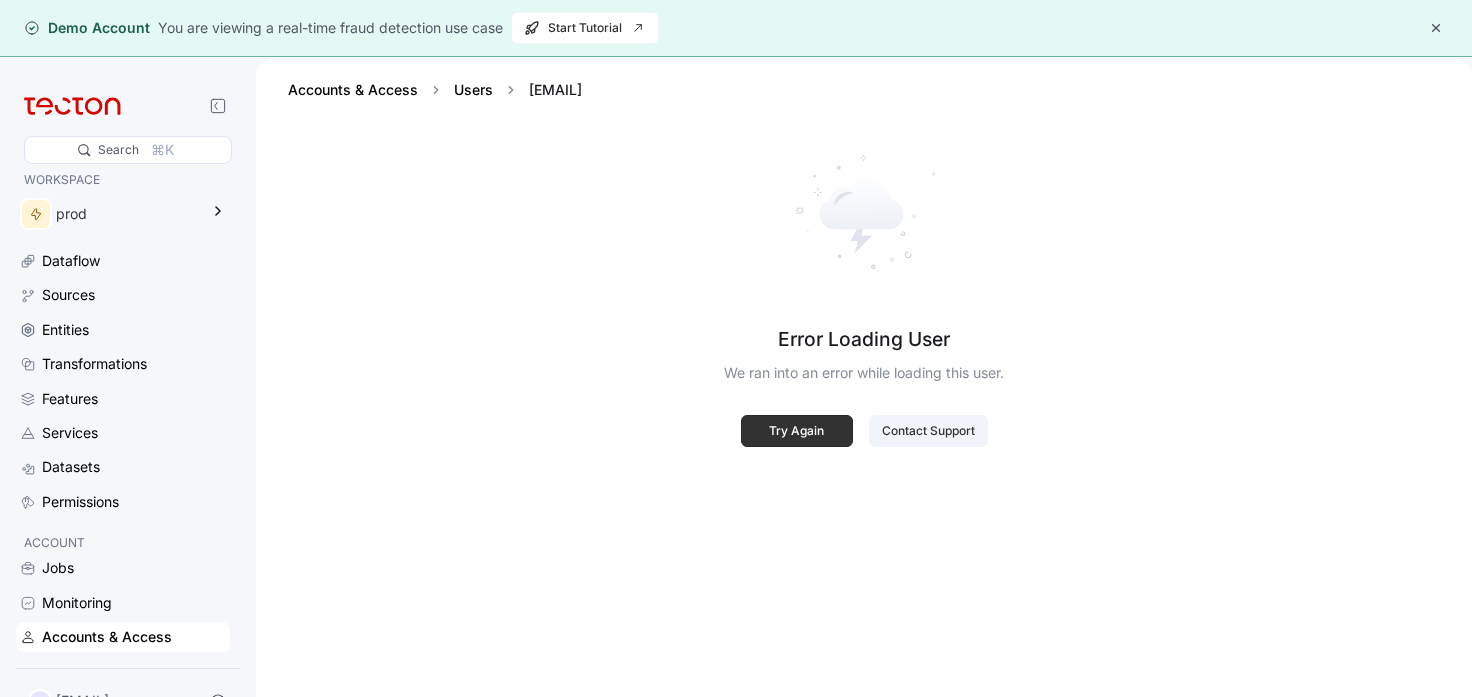click on "Contact Support" at bounding box center [928, 431] 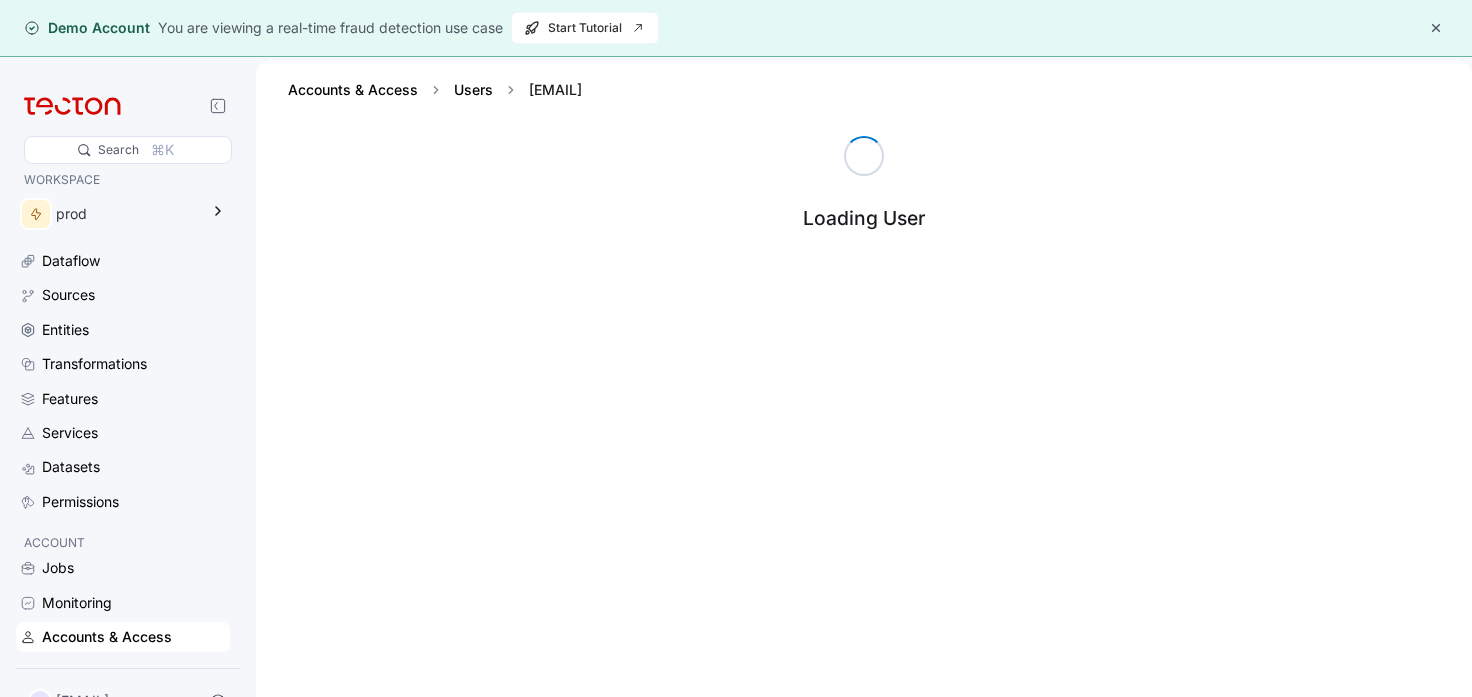 click on "Accounts & Access" at bounding box center [107, 637] 